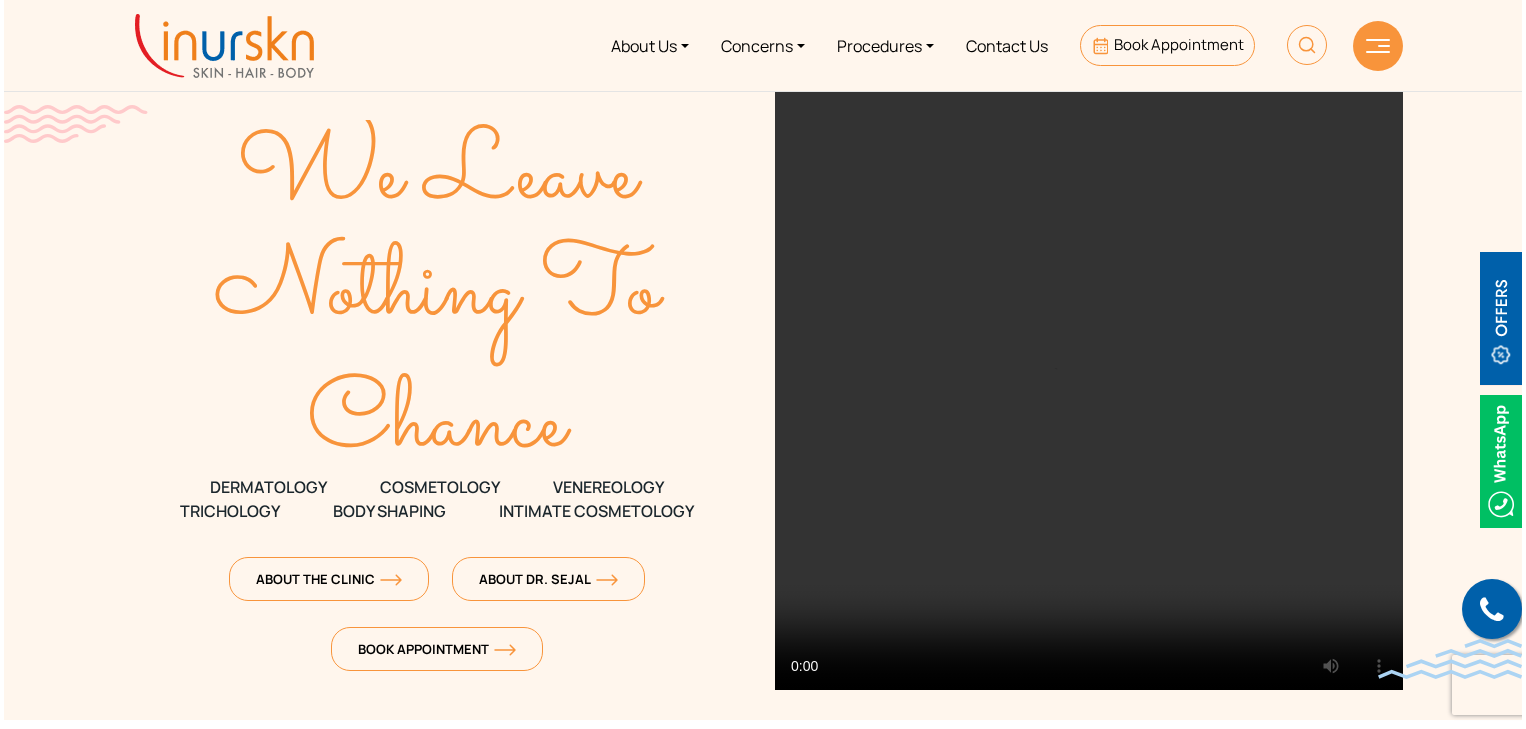 scroll, scrollTop: 0, scrollLeft: 0, axis: both 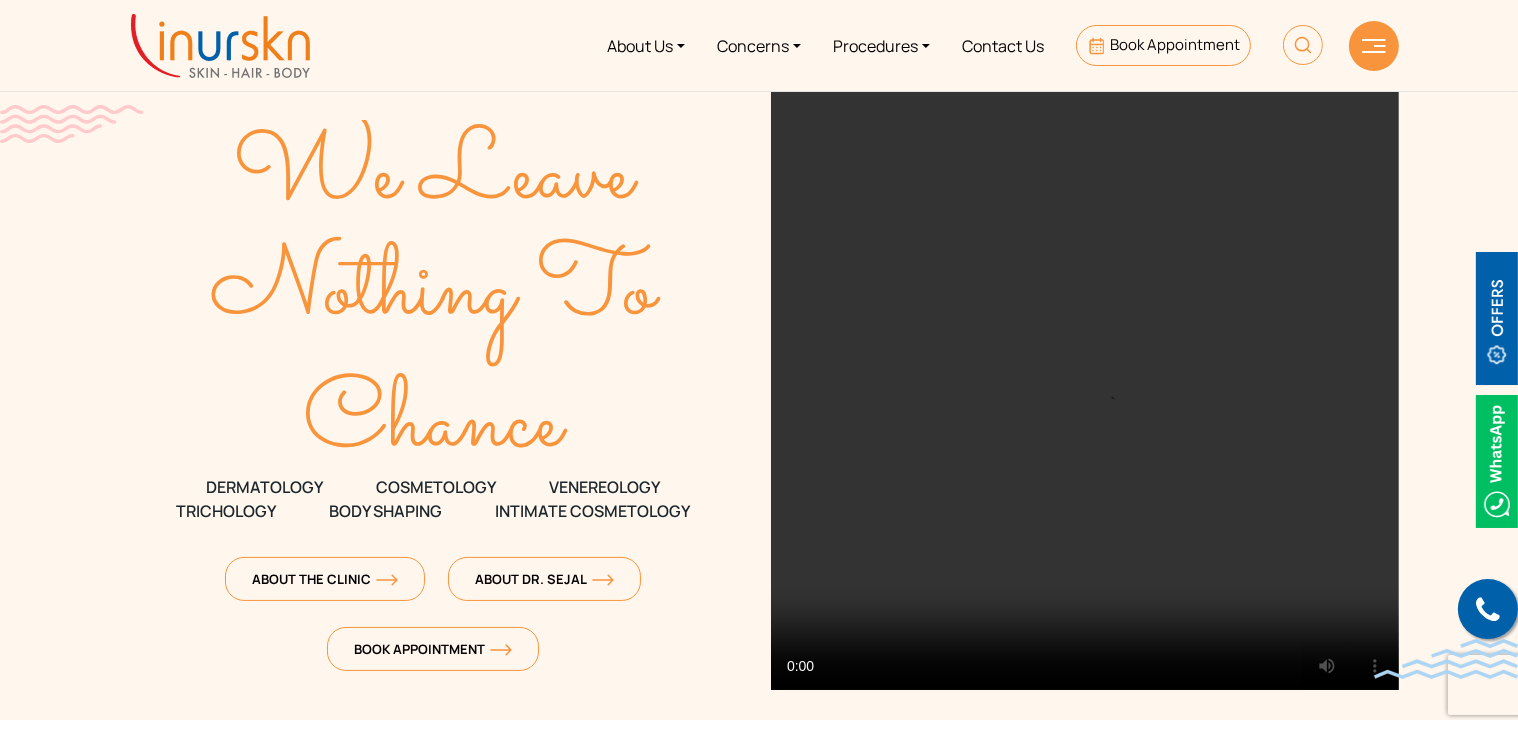 click on "Procedures" at bounding box center (881, 45) 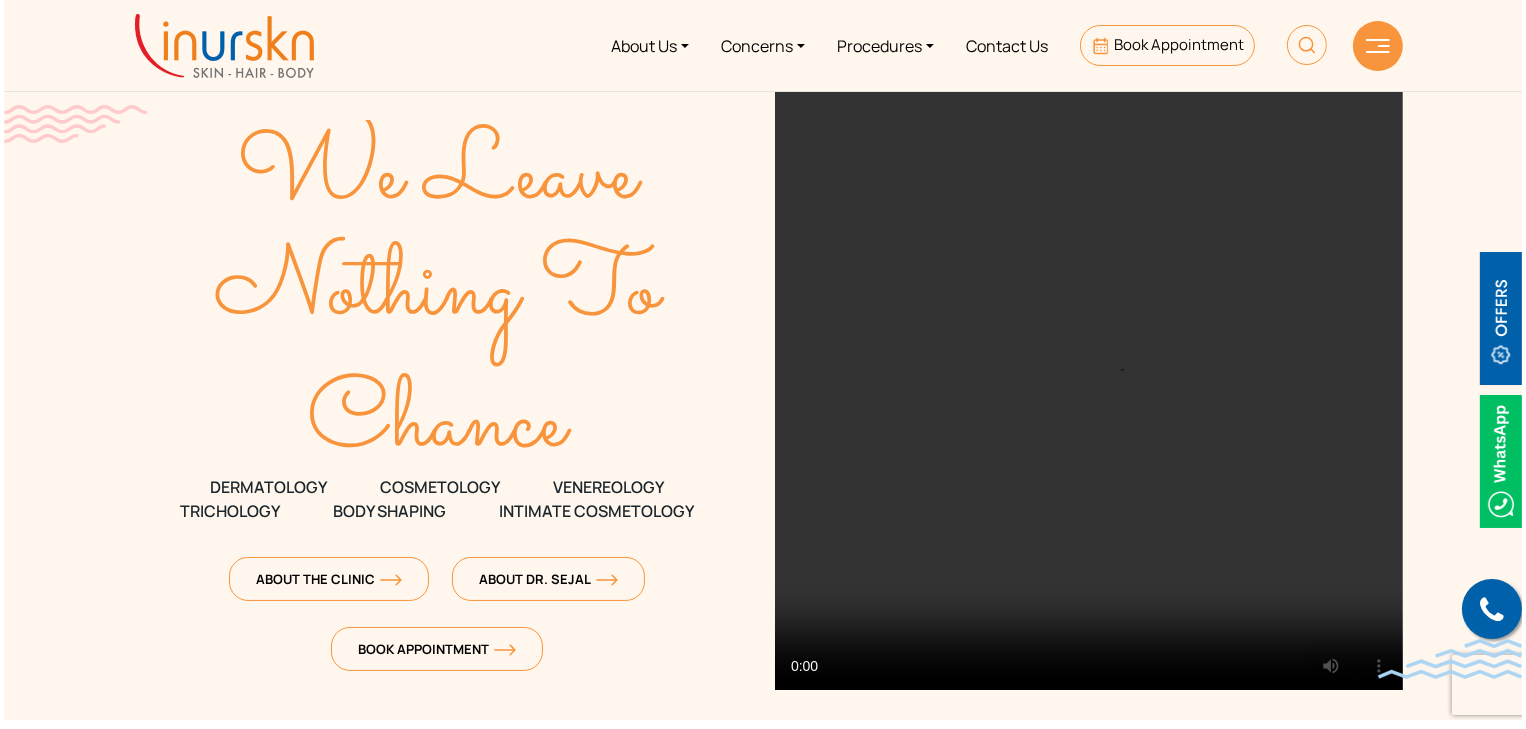 scroll, scrollTop: 0, scrollLeft: 0, axis: both 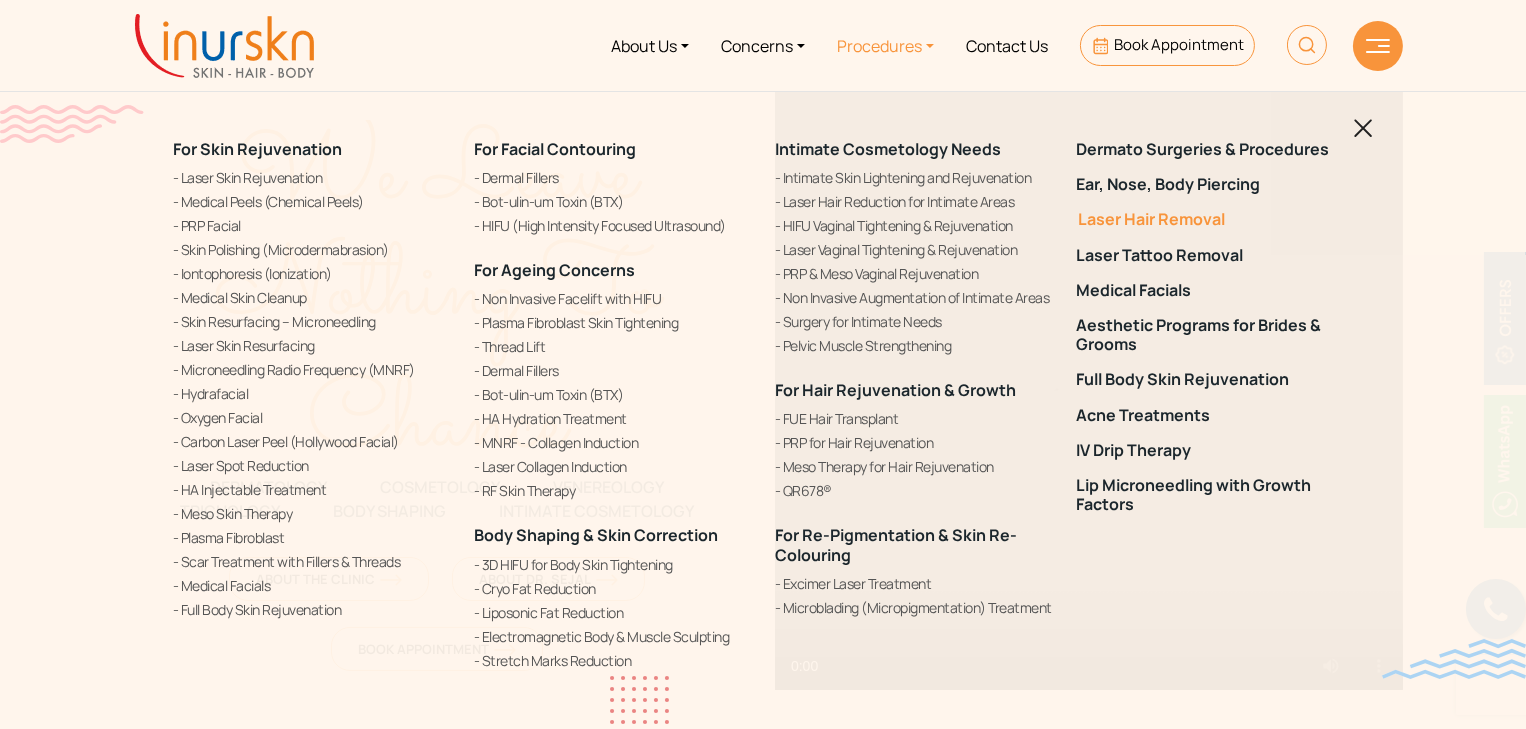 click on "Laser Hair Removal" at bounding box center [1214, 219] 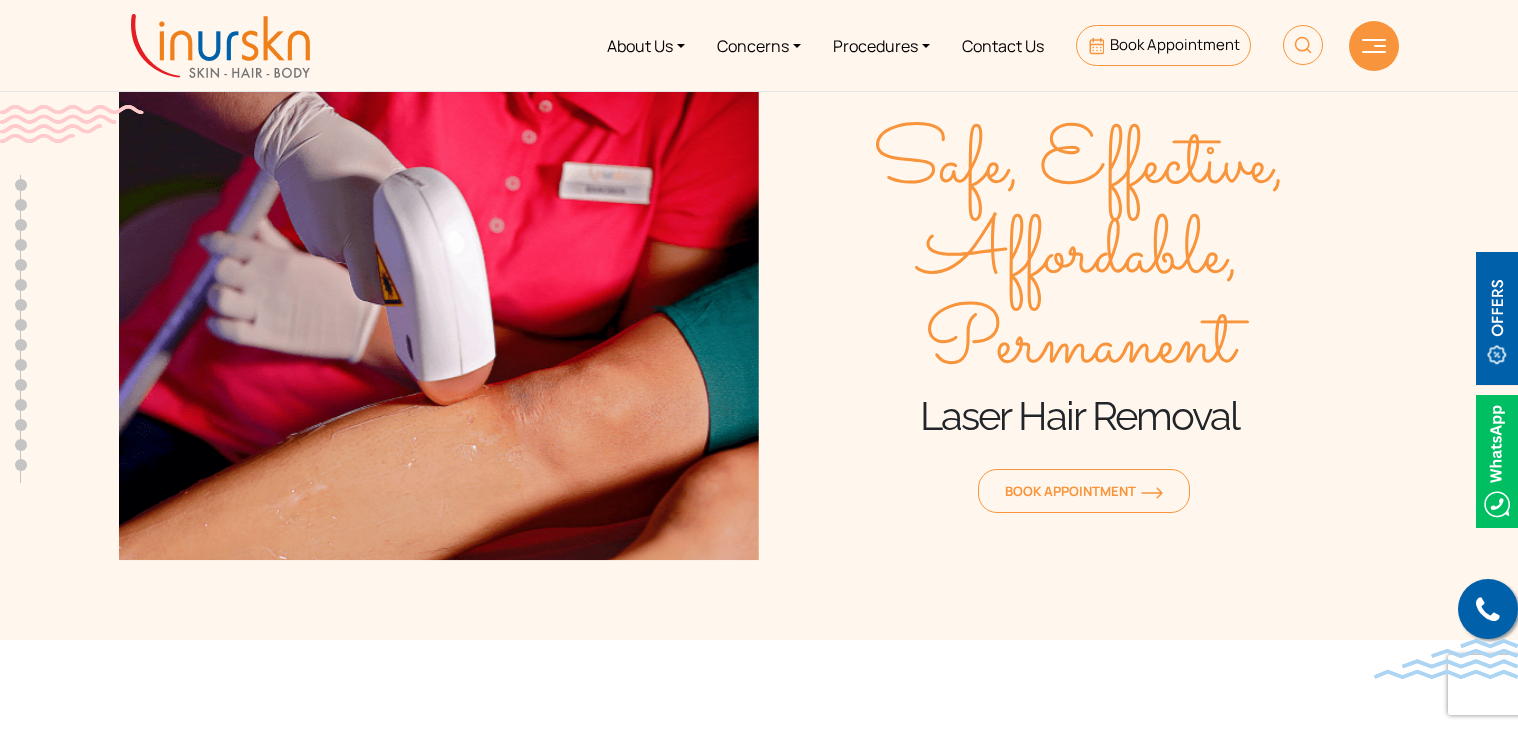 scroll, scrollTop: 0, scrollLeft: 0, axis: both 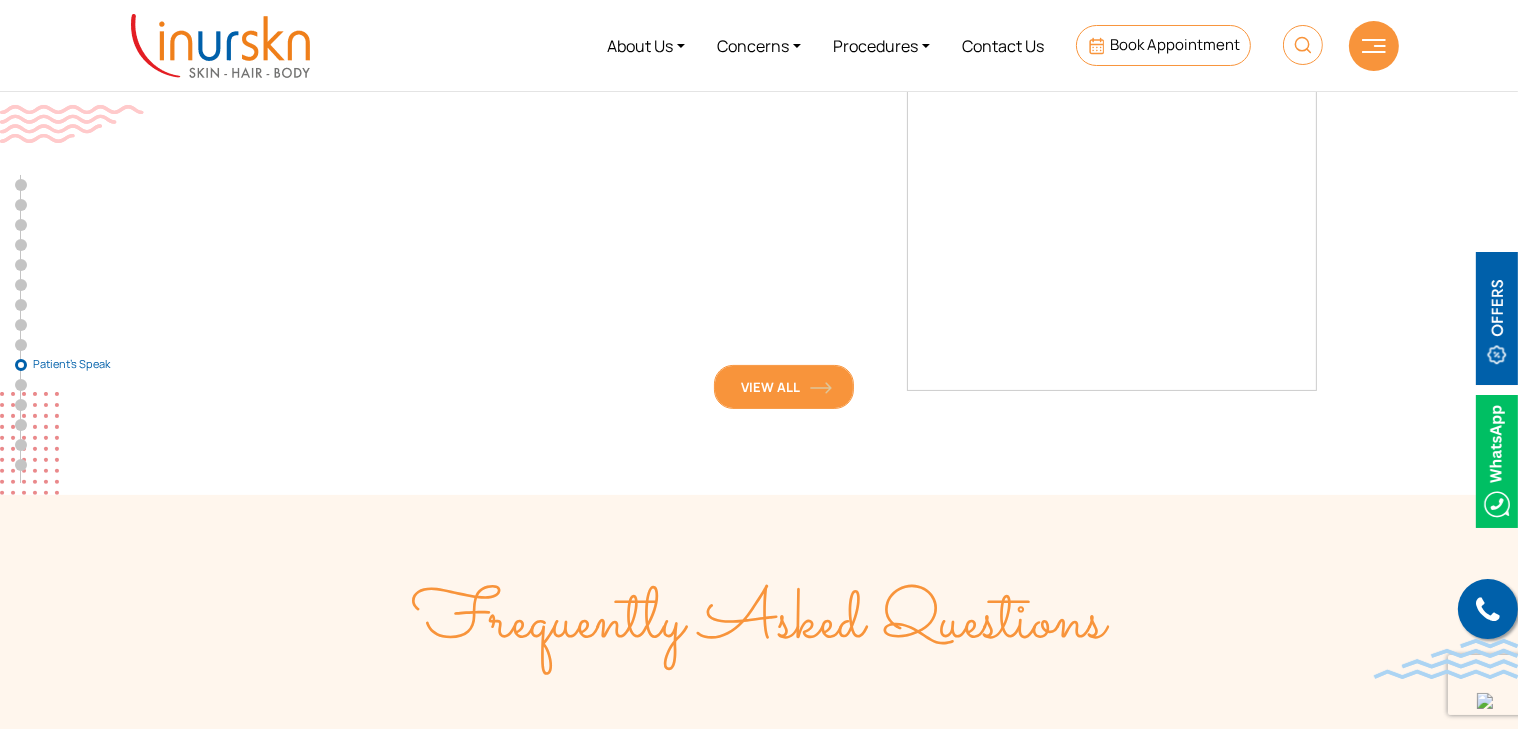 click on "View All" at bounding box center (784, 387) 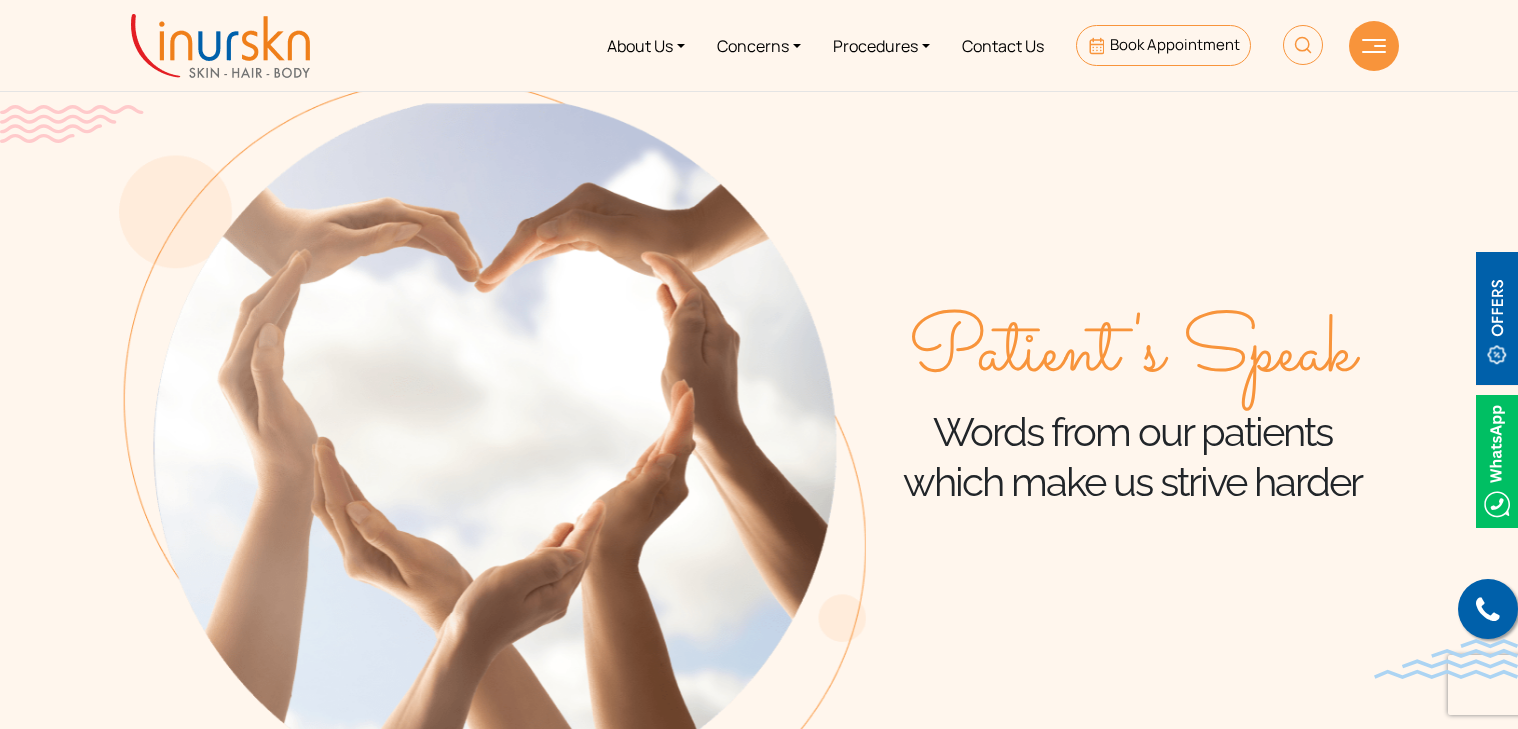 scroll, scrollTop: 0, scrollLeft: 0, axis: both 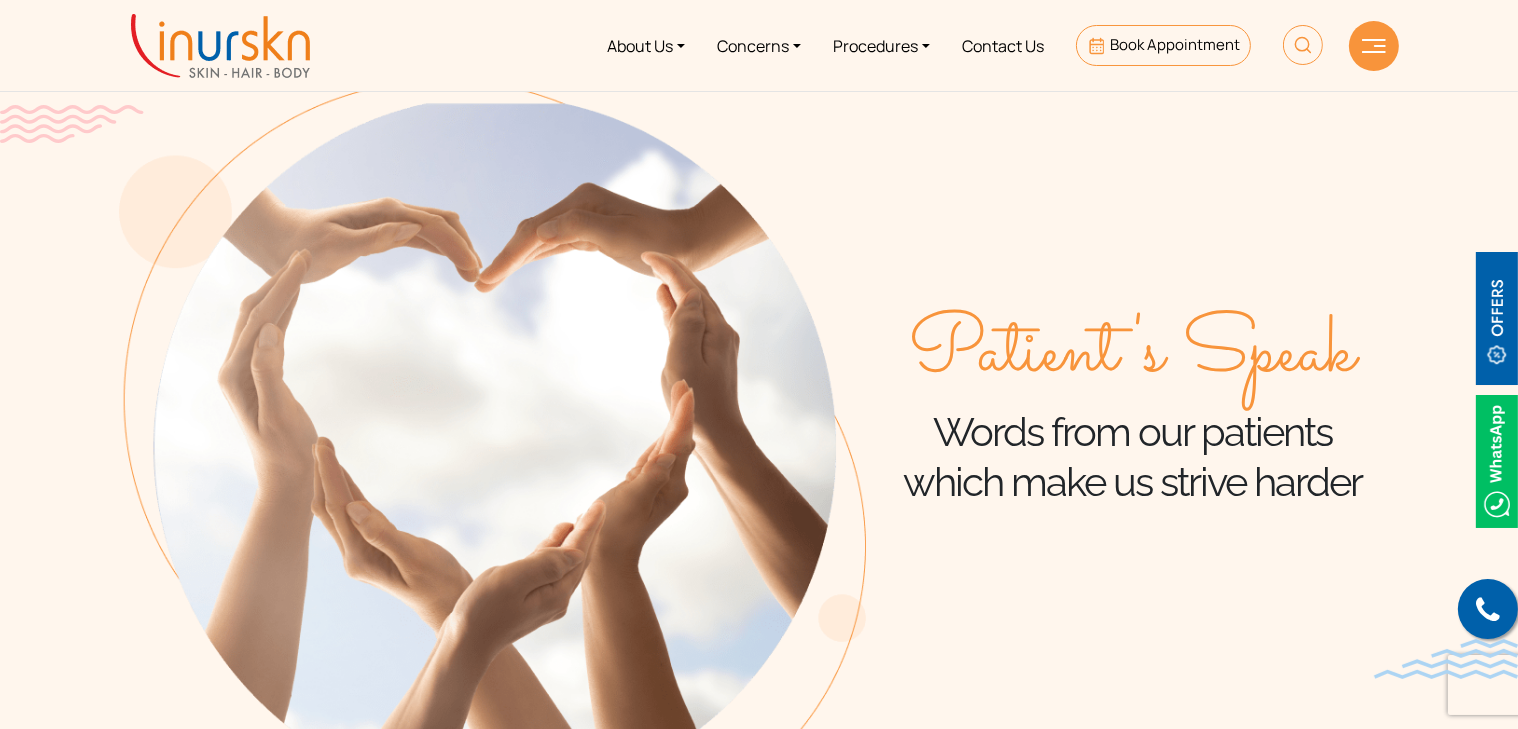 click at bounding box center (1374, 46) 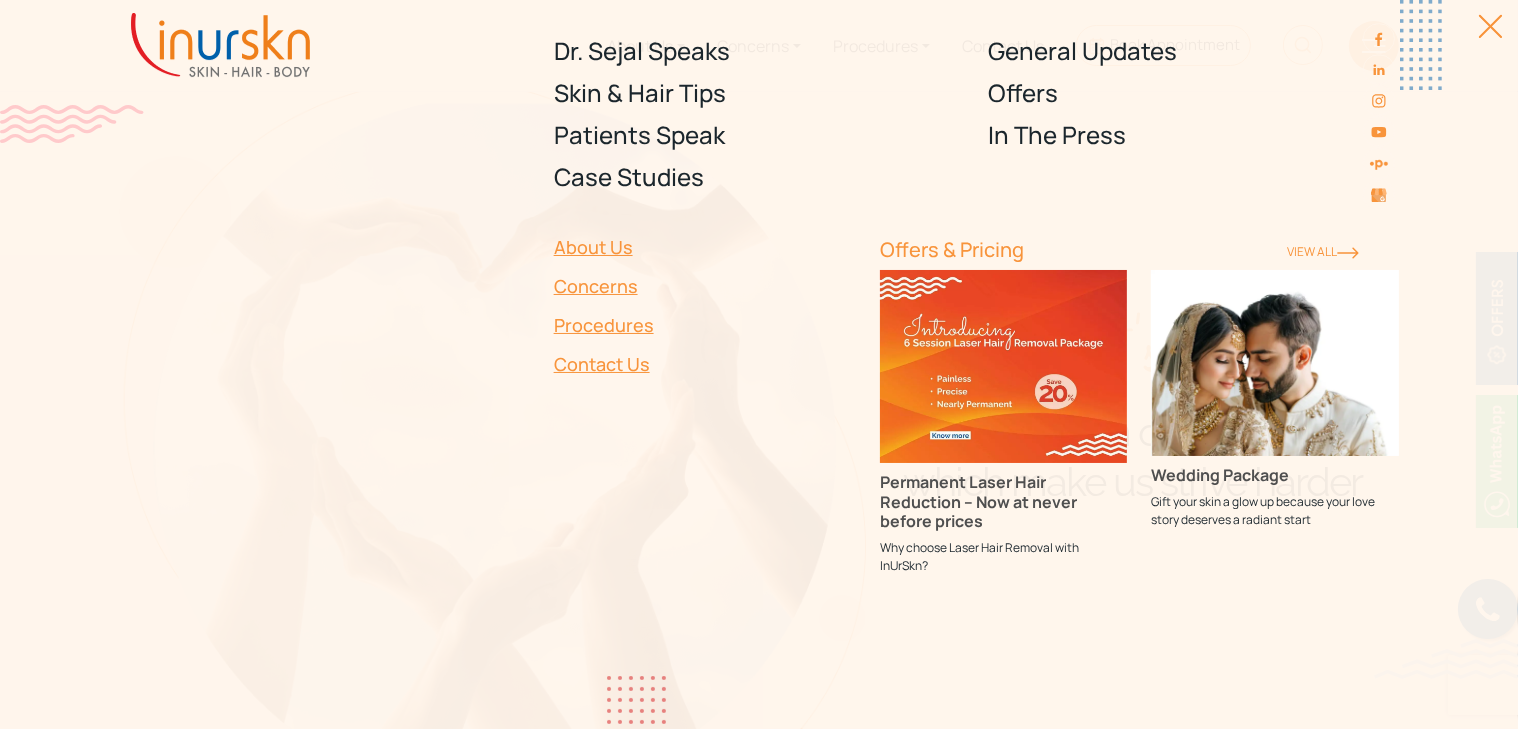 click at bounding box center (1479, 36) 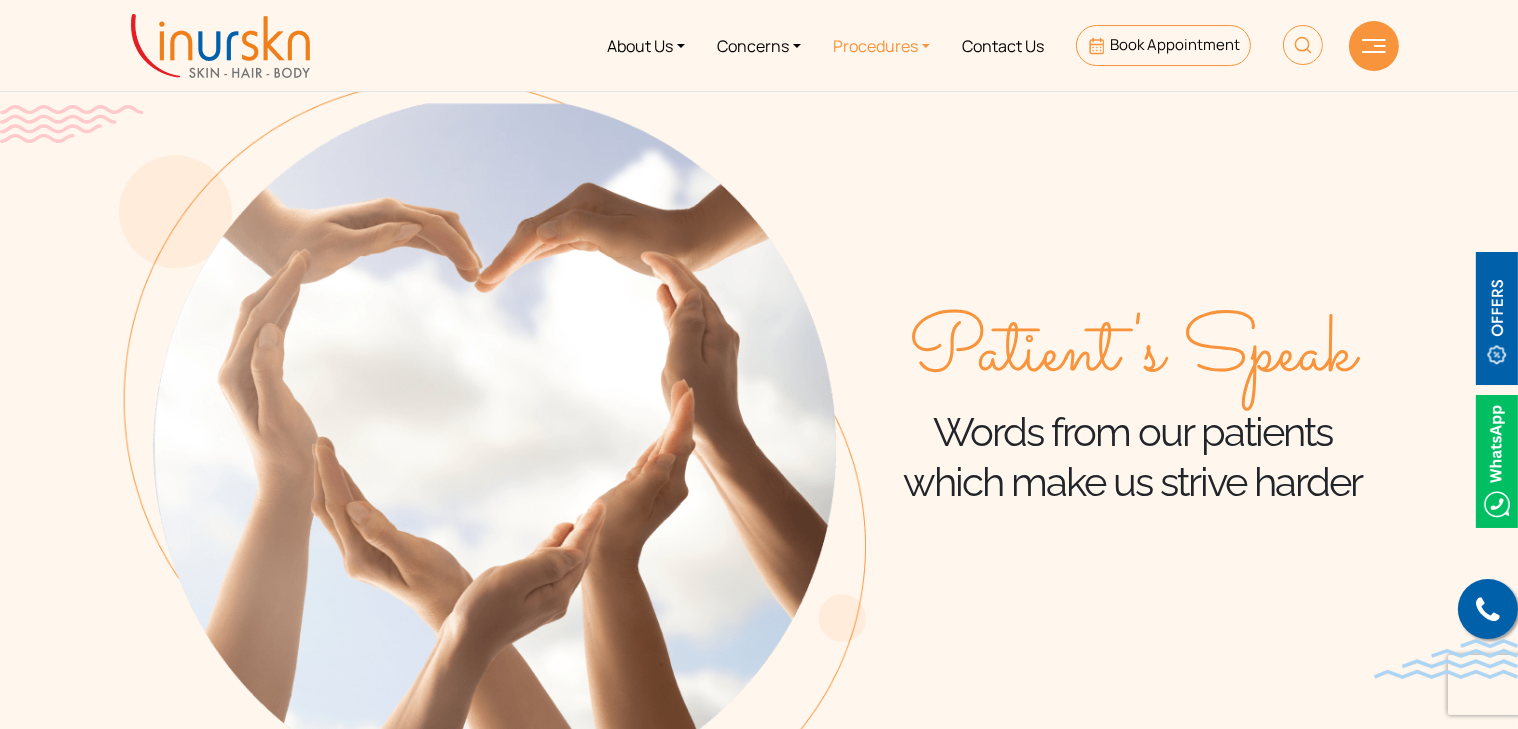 click on "Procedures" at bounding box center (881, 45) 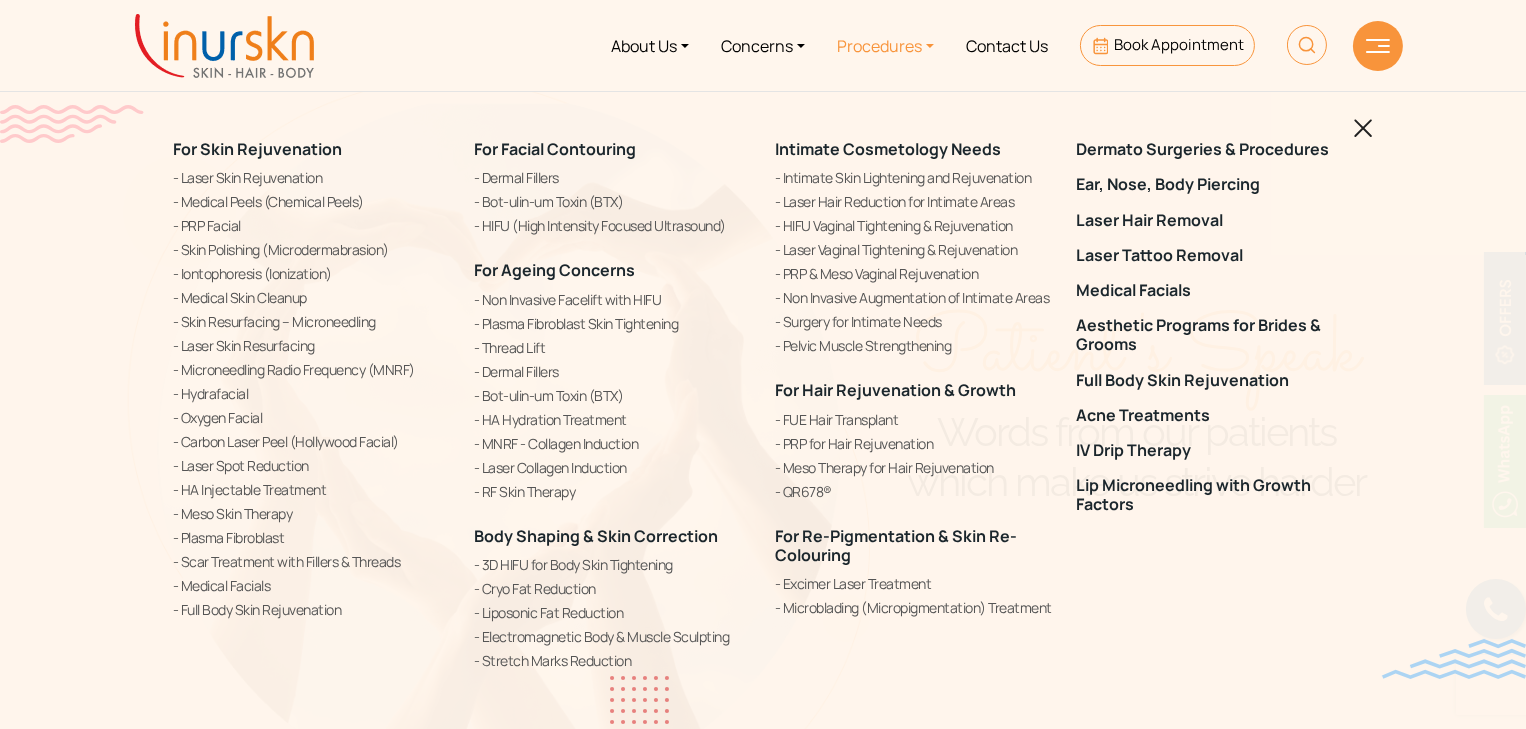 click at bounding box center [1307, 45] 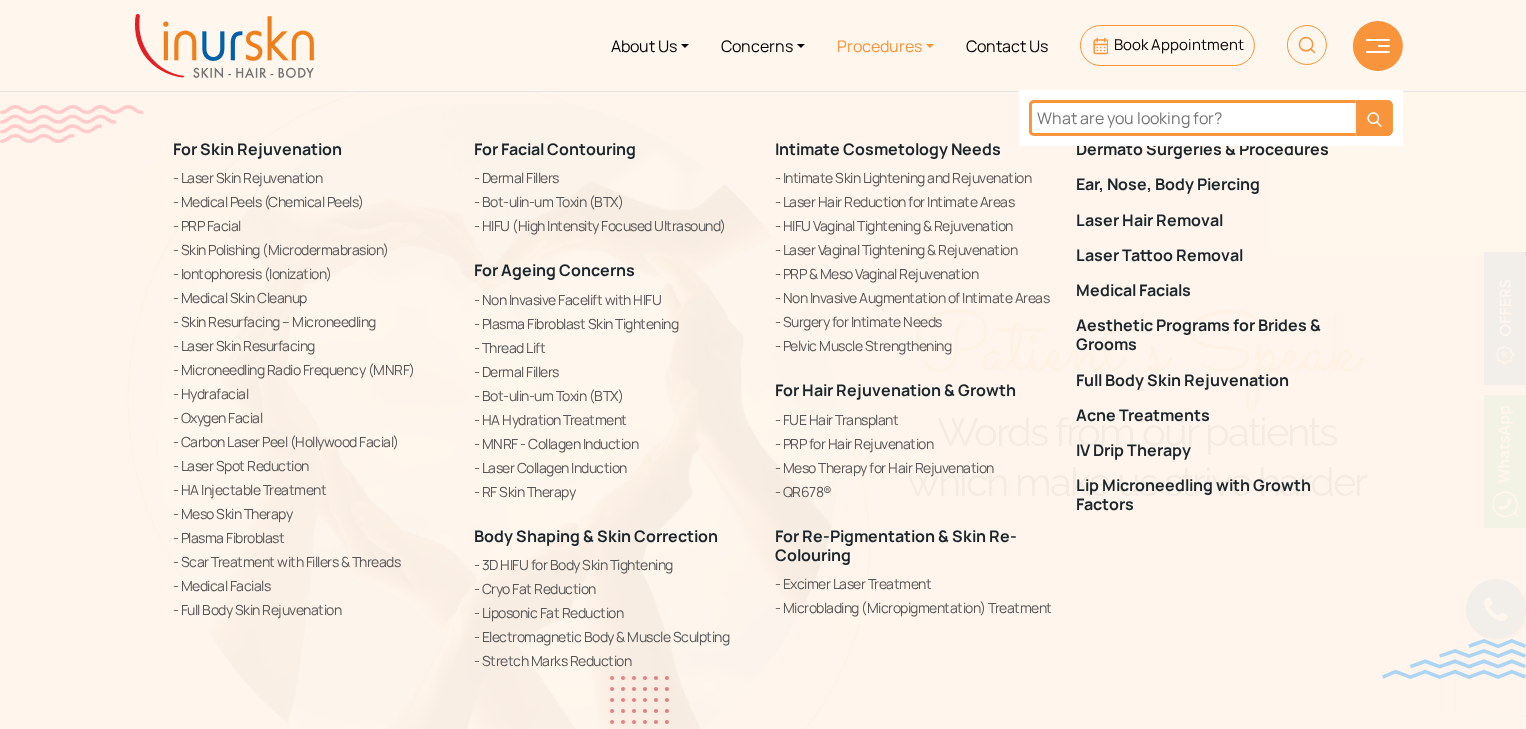 click at bounding box center [1192, 118] 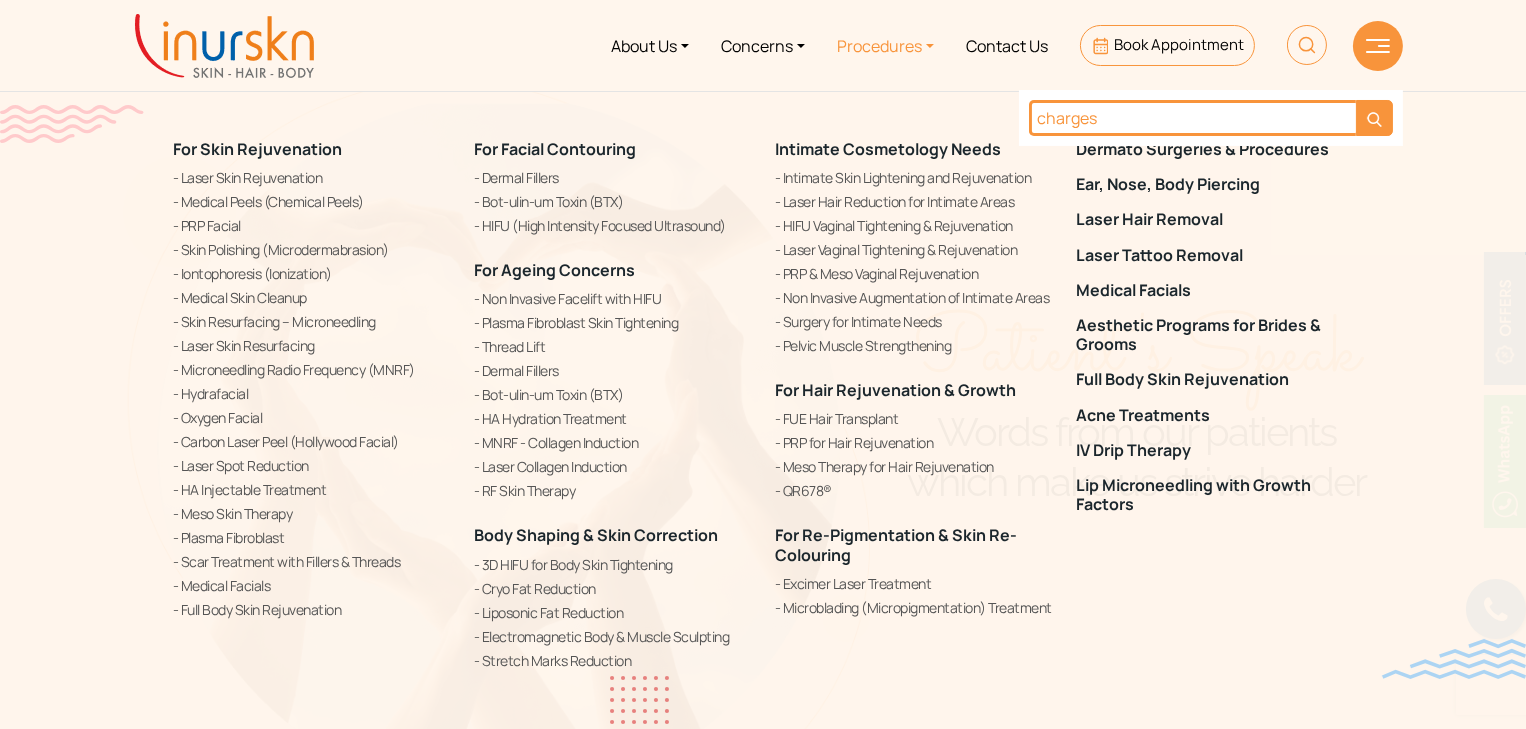 type on "charges" 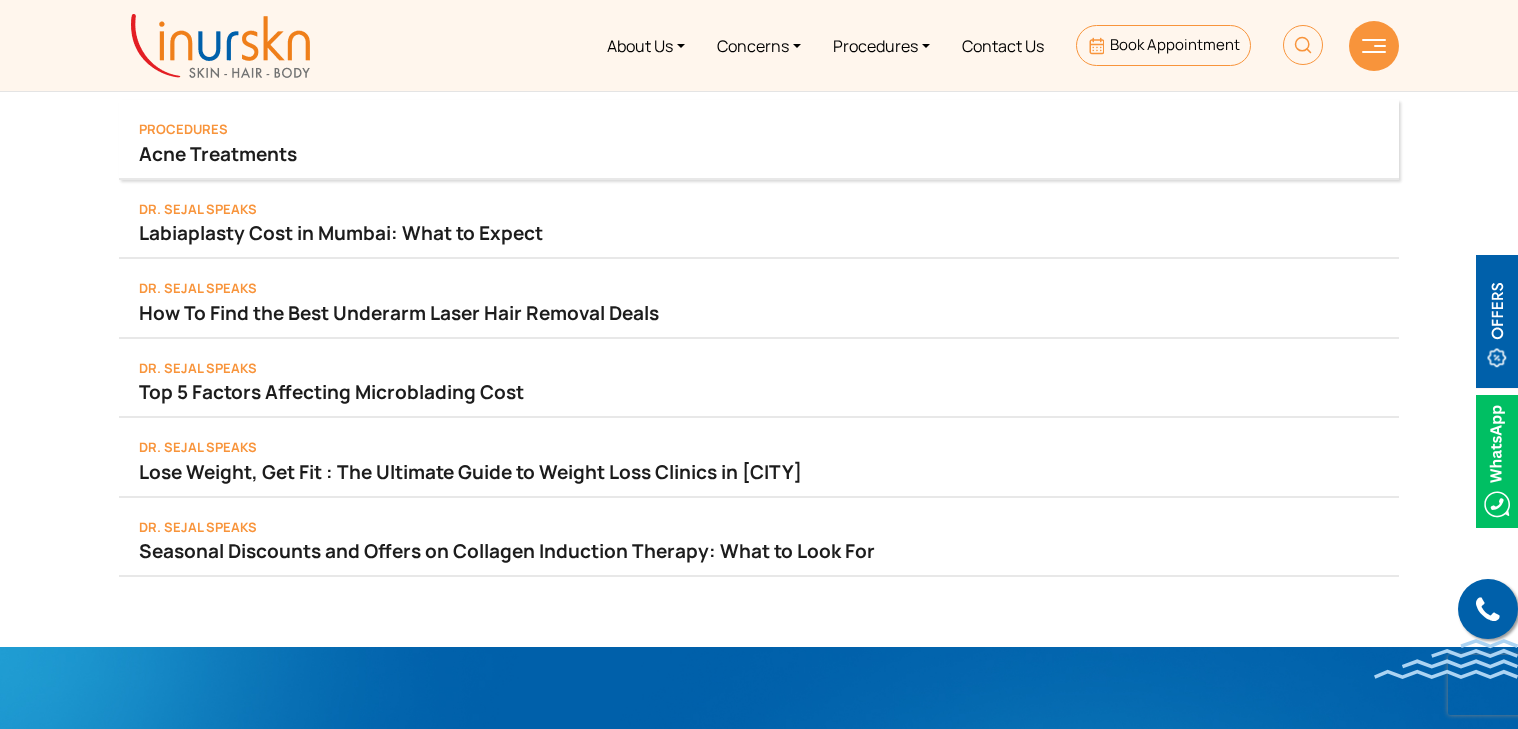 scroll, scrollTop: 0, scrollLeft: 0, axis: both 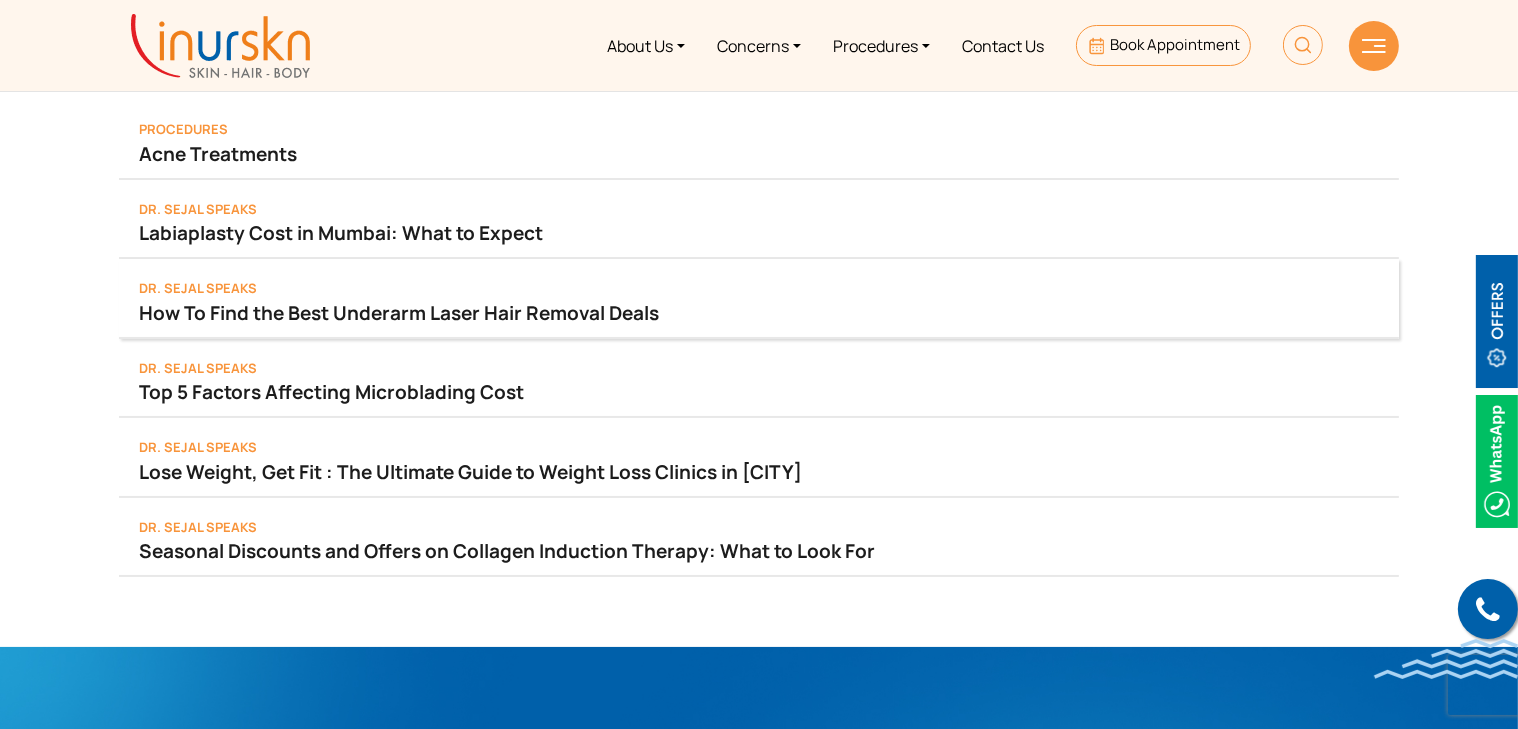 click on "How To Find the Best Underarm Laser Hair Removal Deals" at bounding box center [759, 313] 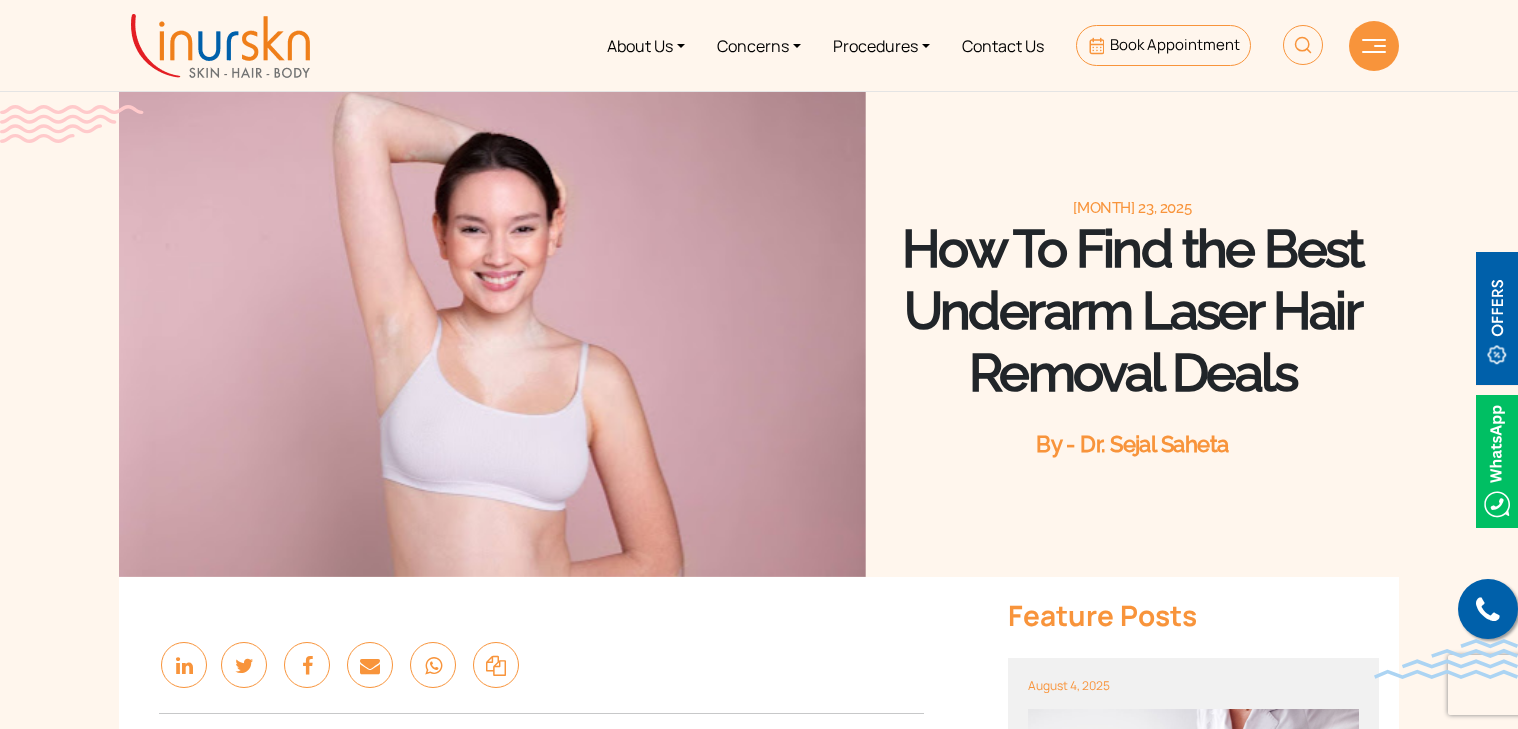 scroll, scrollTop: 0, scrollLeft: 0, axis: both 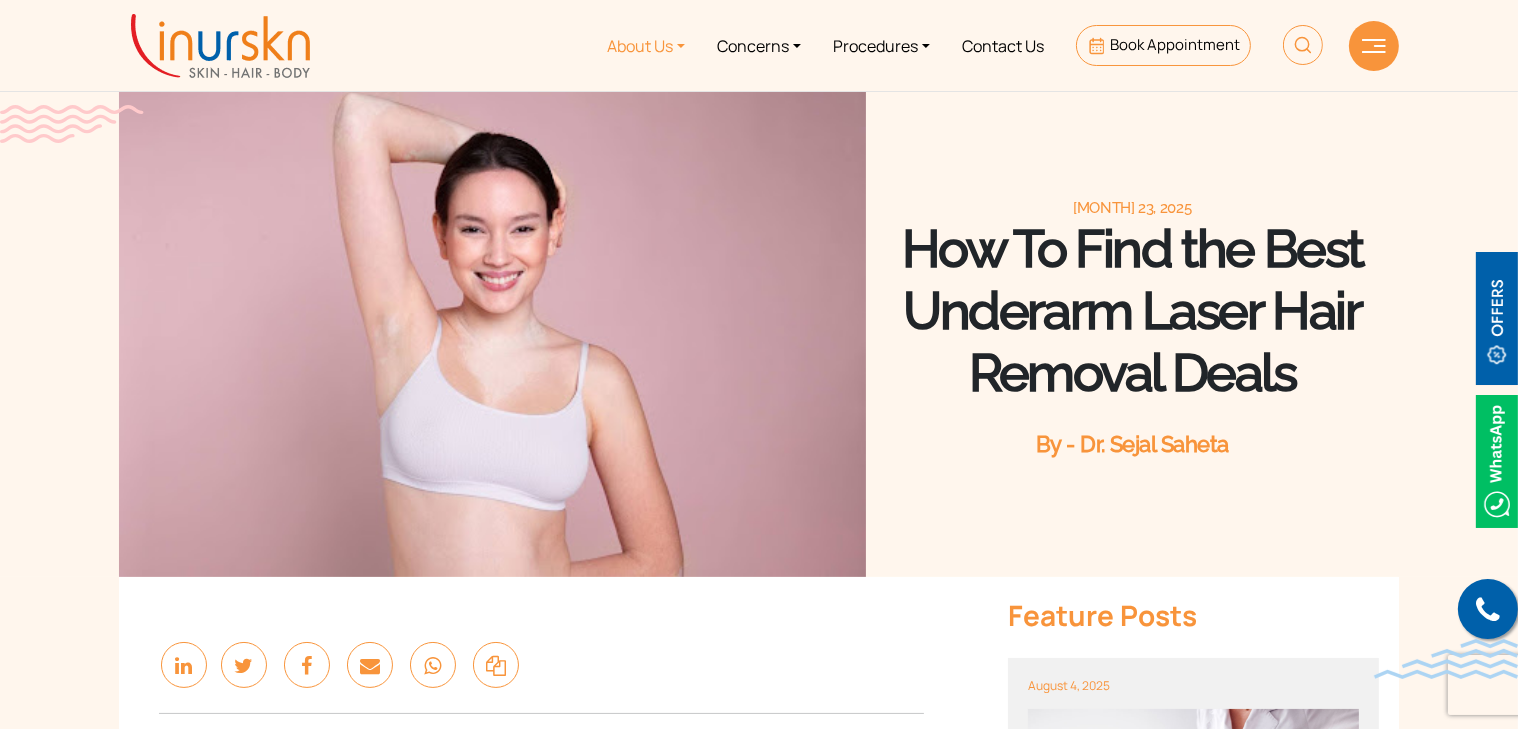 click on "About Us" at bounding box center [646, 45] 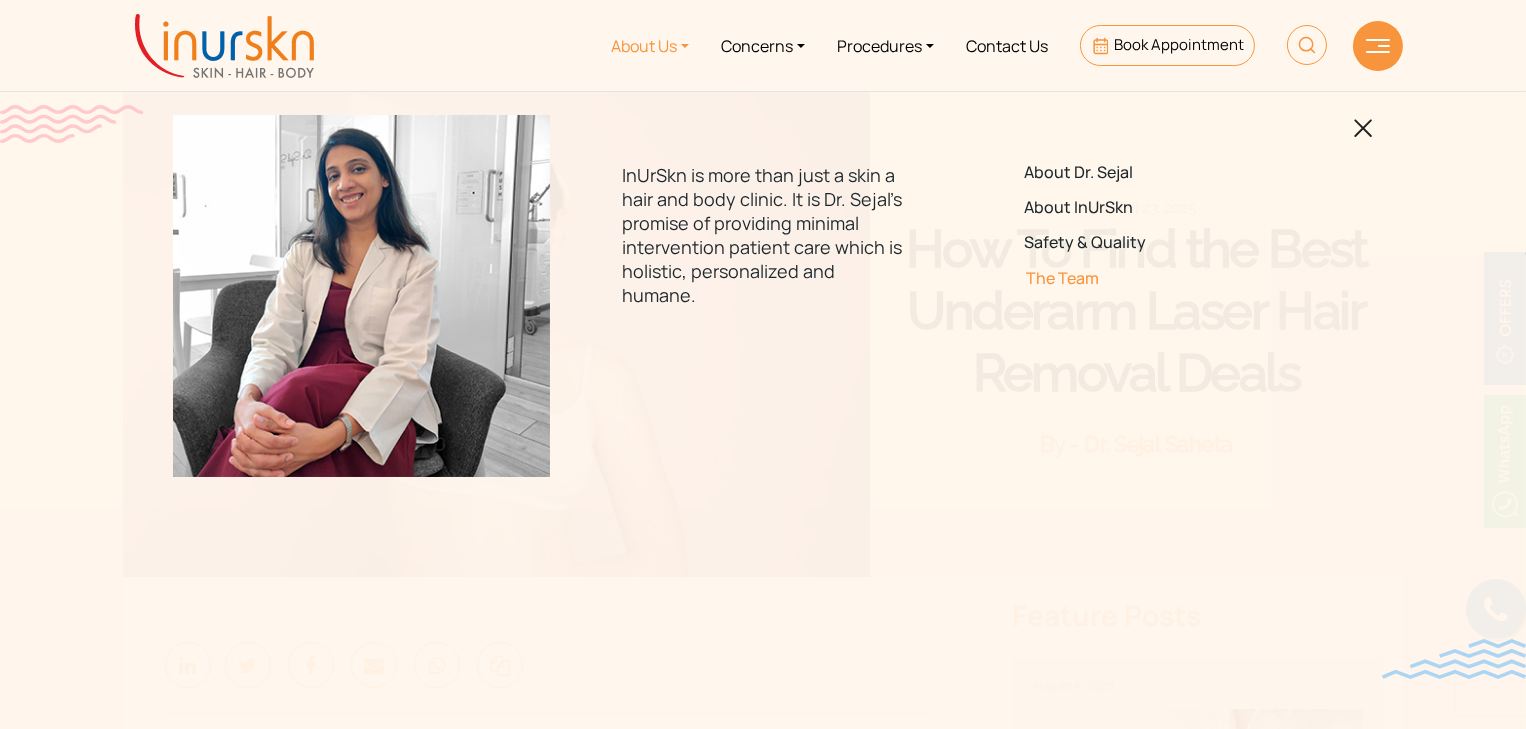 click on "The Team" at bounding box center [1164, 278] 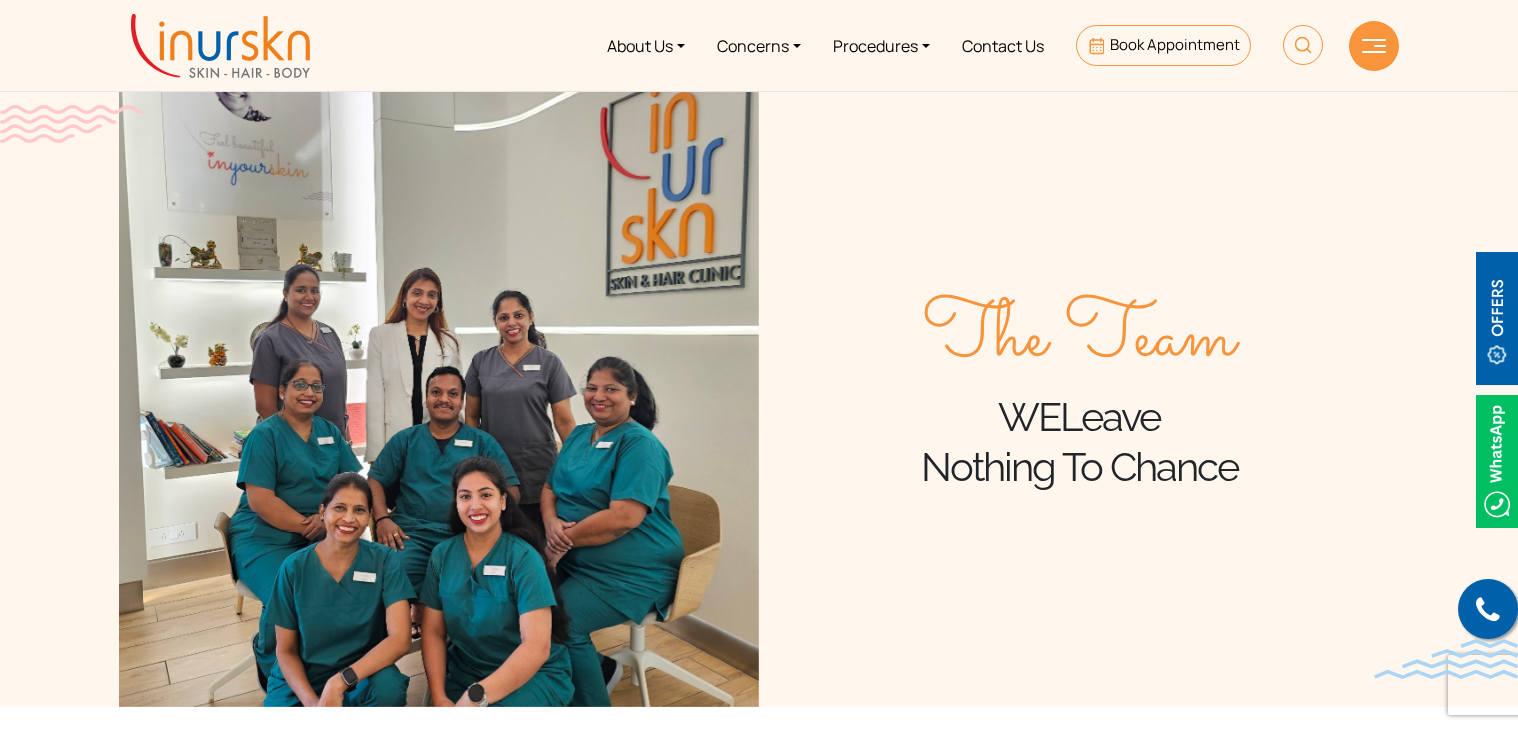 scroll, scrollTop: 0, scrollLeft: 0, axis: both 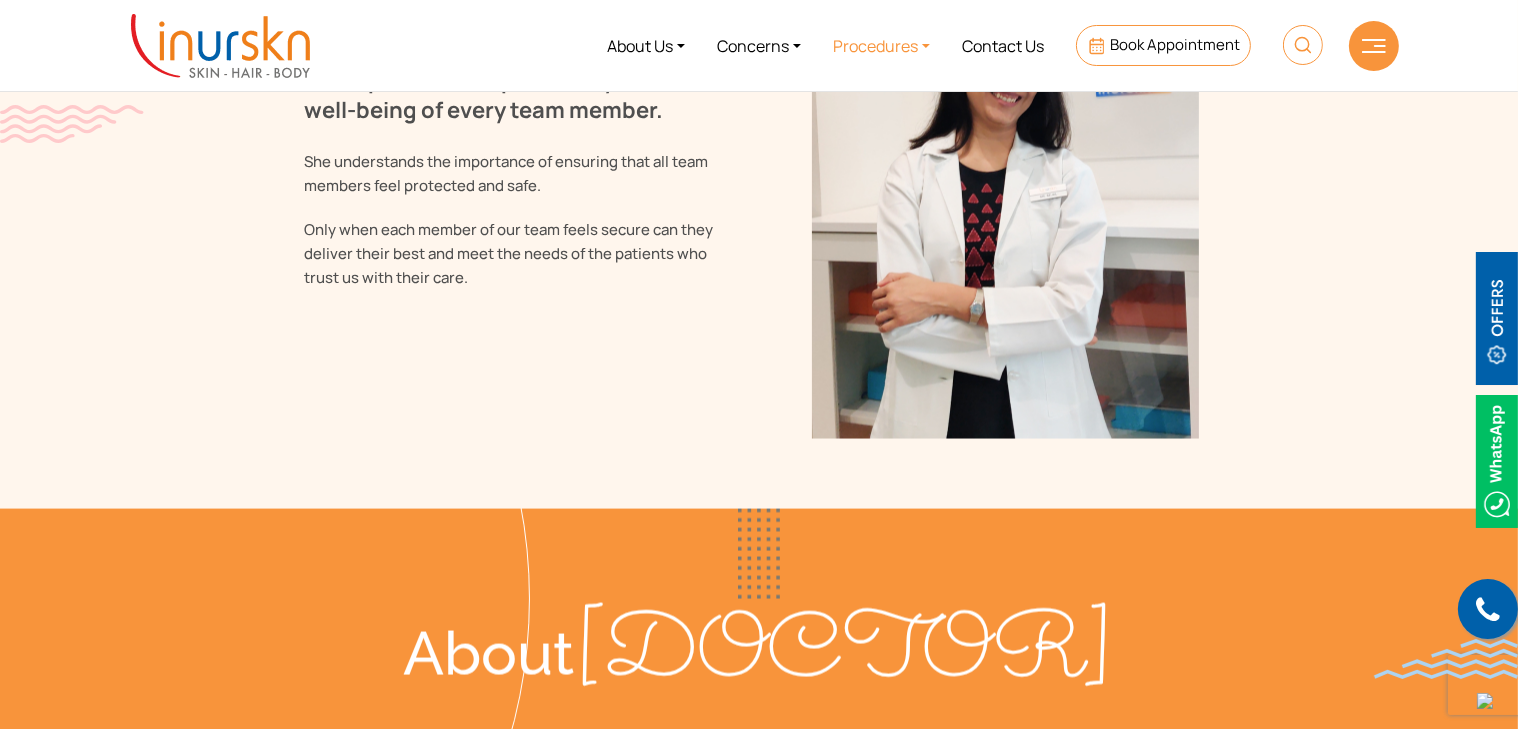 click on "Procedures" at bounding box center (881, 45) 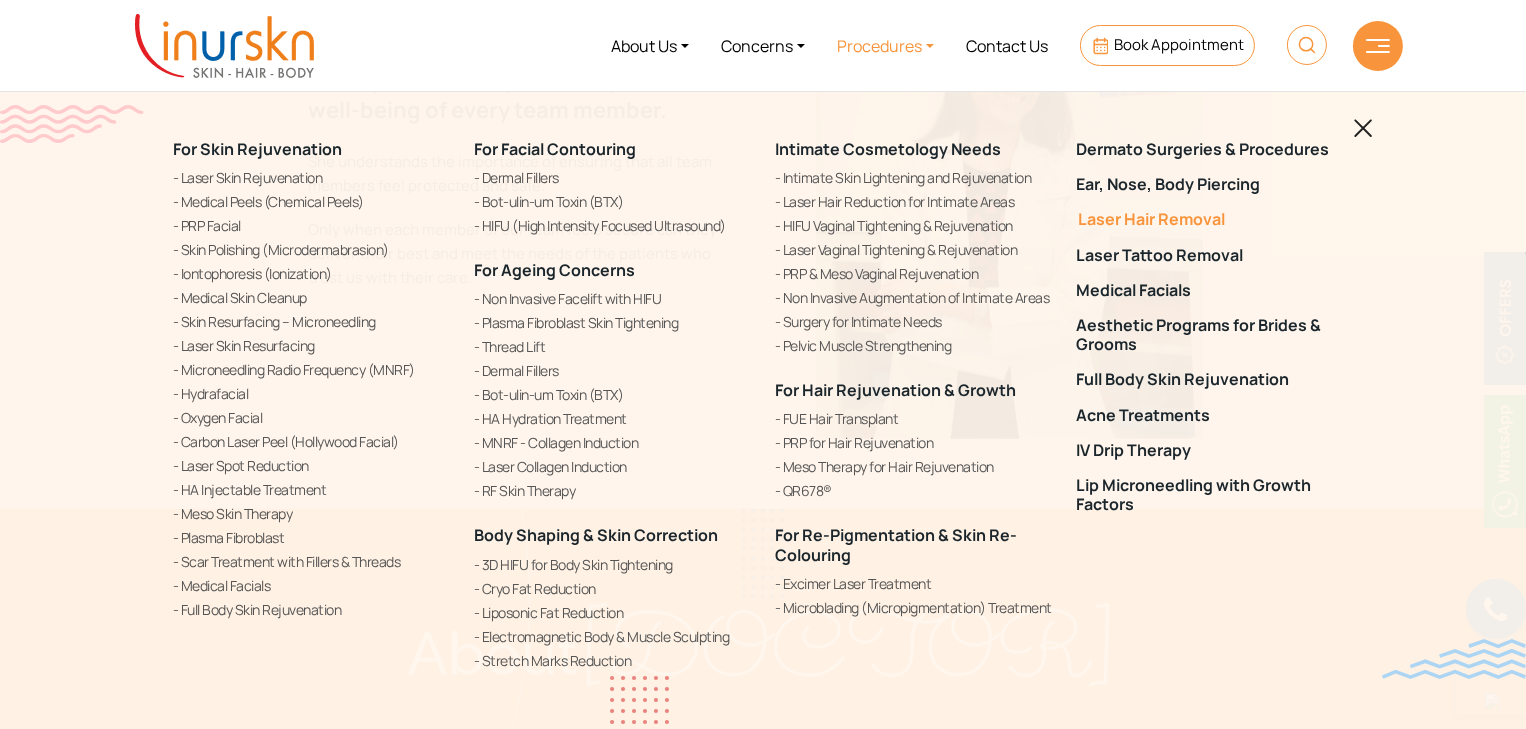 click on "Laser Hair Removal" at bounding box center (1214, 219) 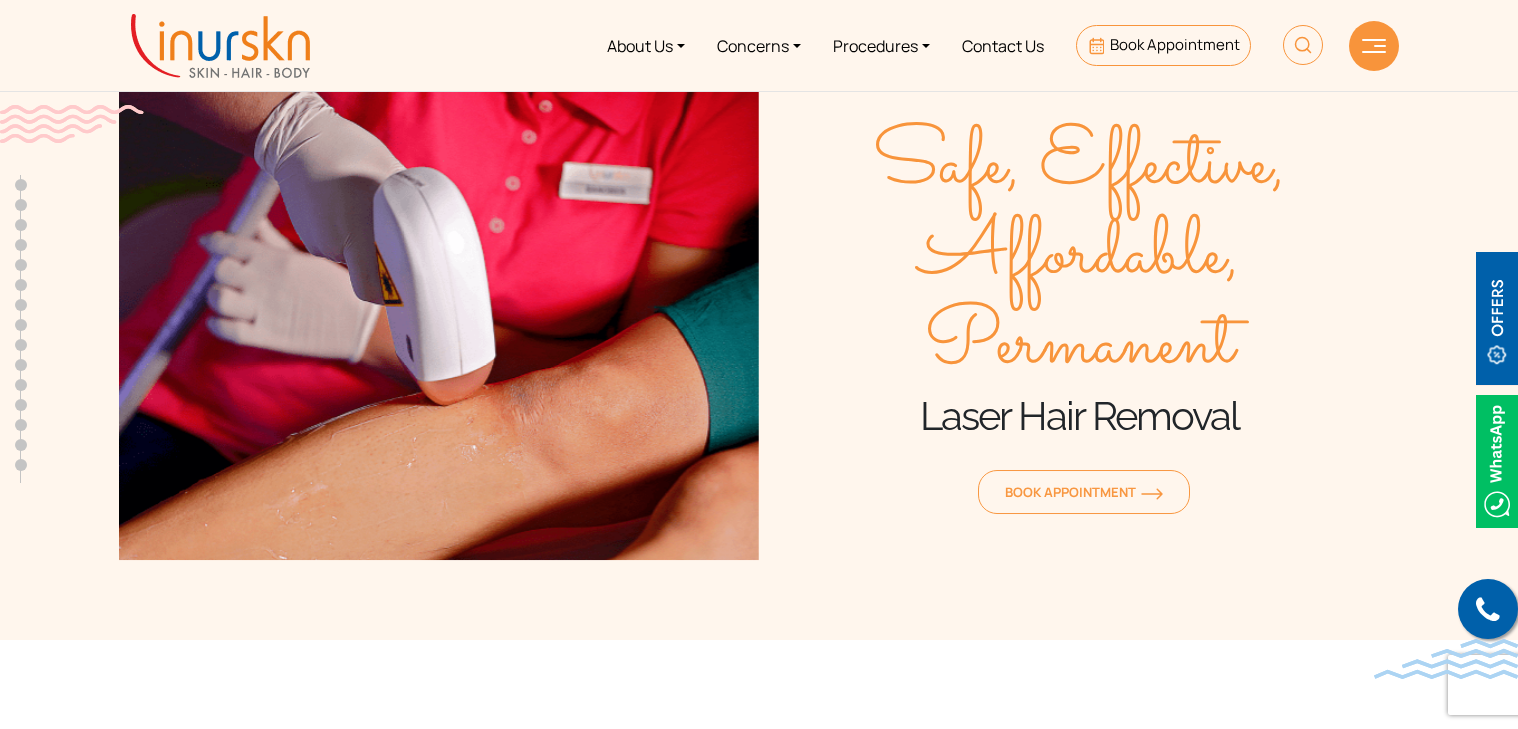 scroll, scrollTop: 0, scrollLeft: 0, axis: both 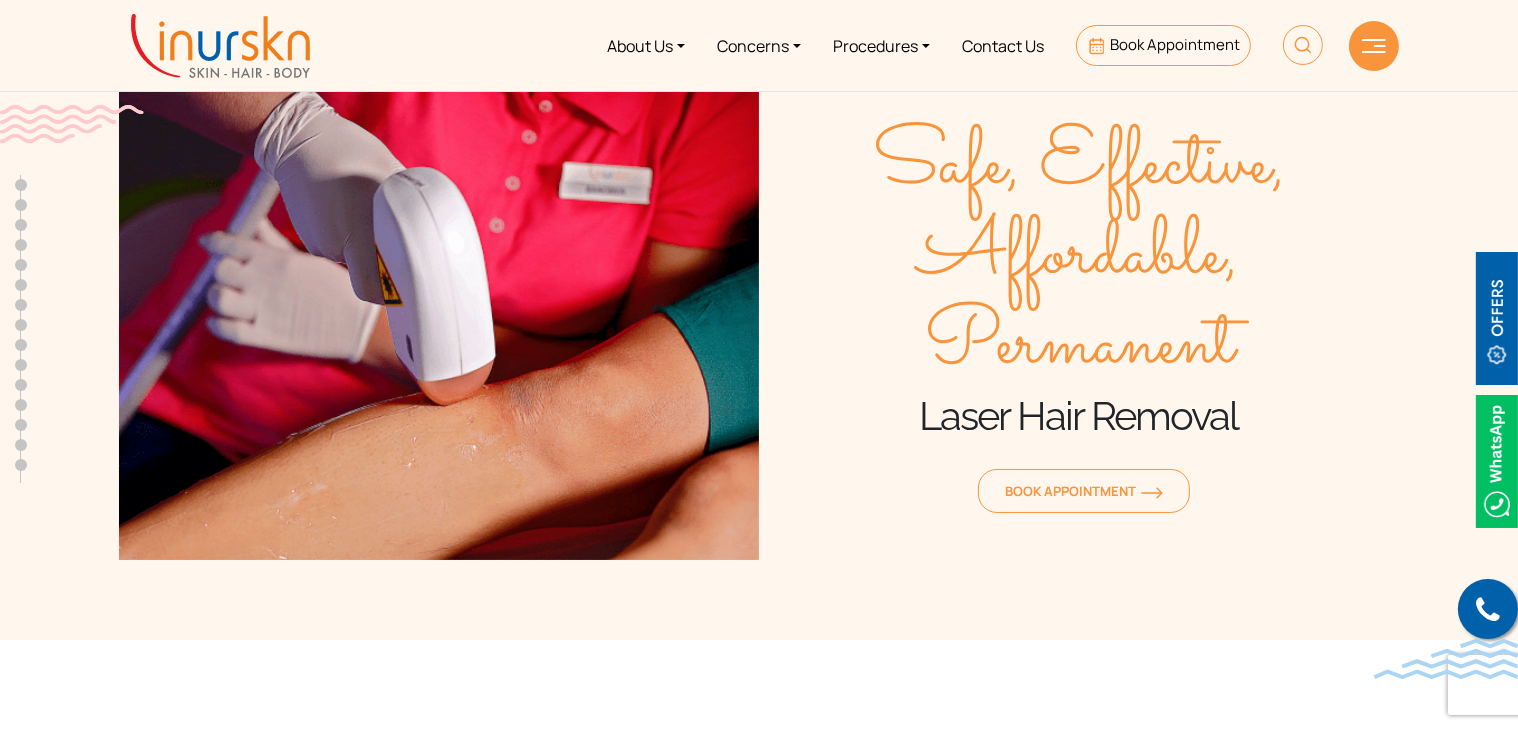 click at bounding box center [1497, 318] 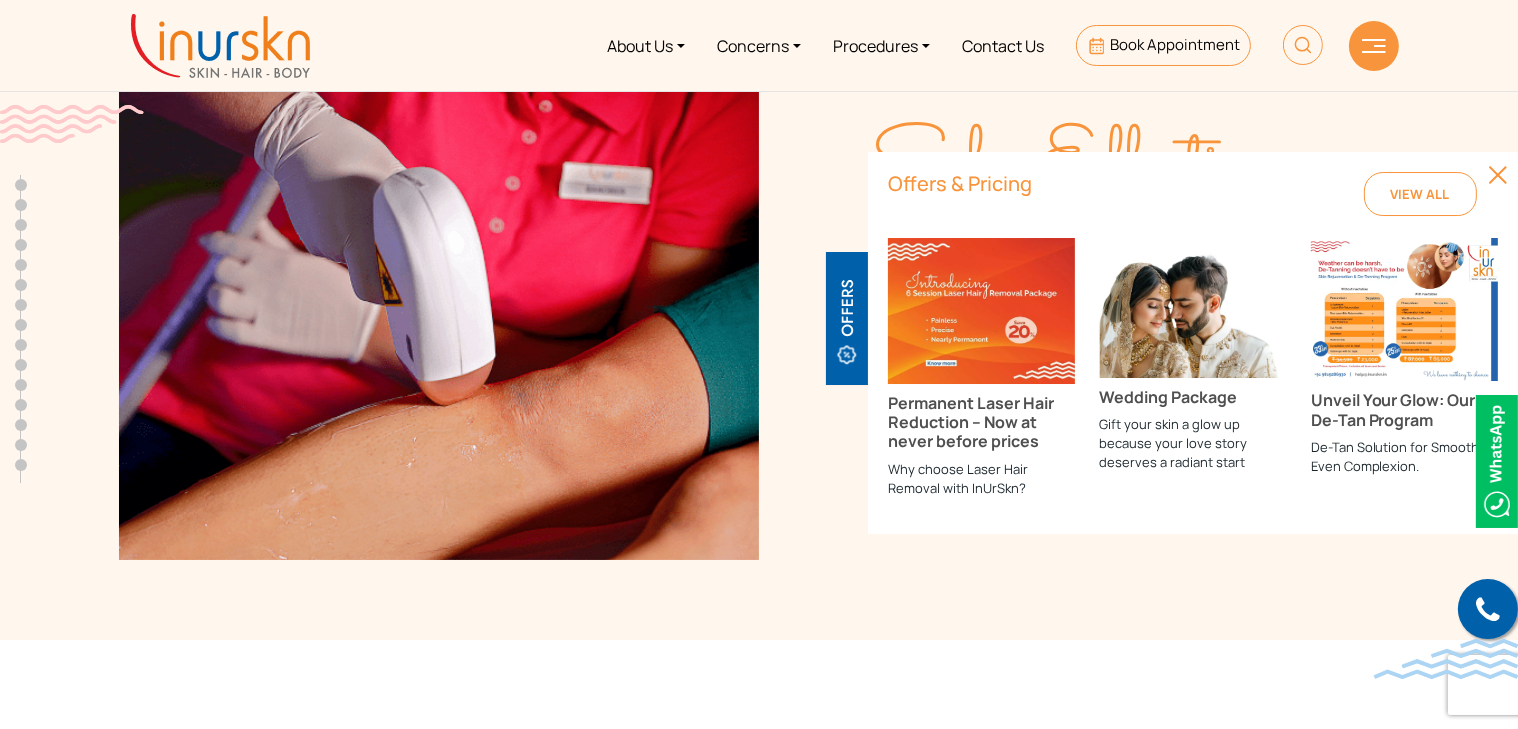 click on "Permanent Laser Hair Reduction – Now at never before prices" at bounding box center [981, 423] 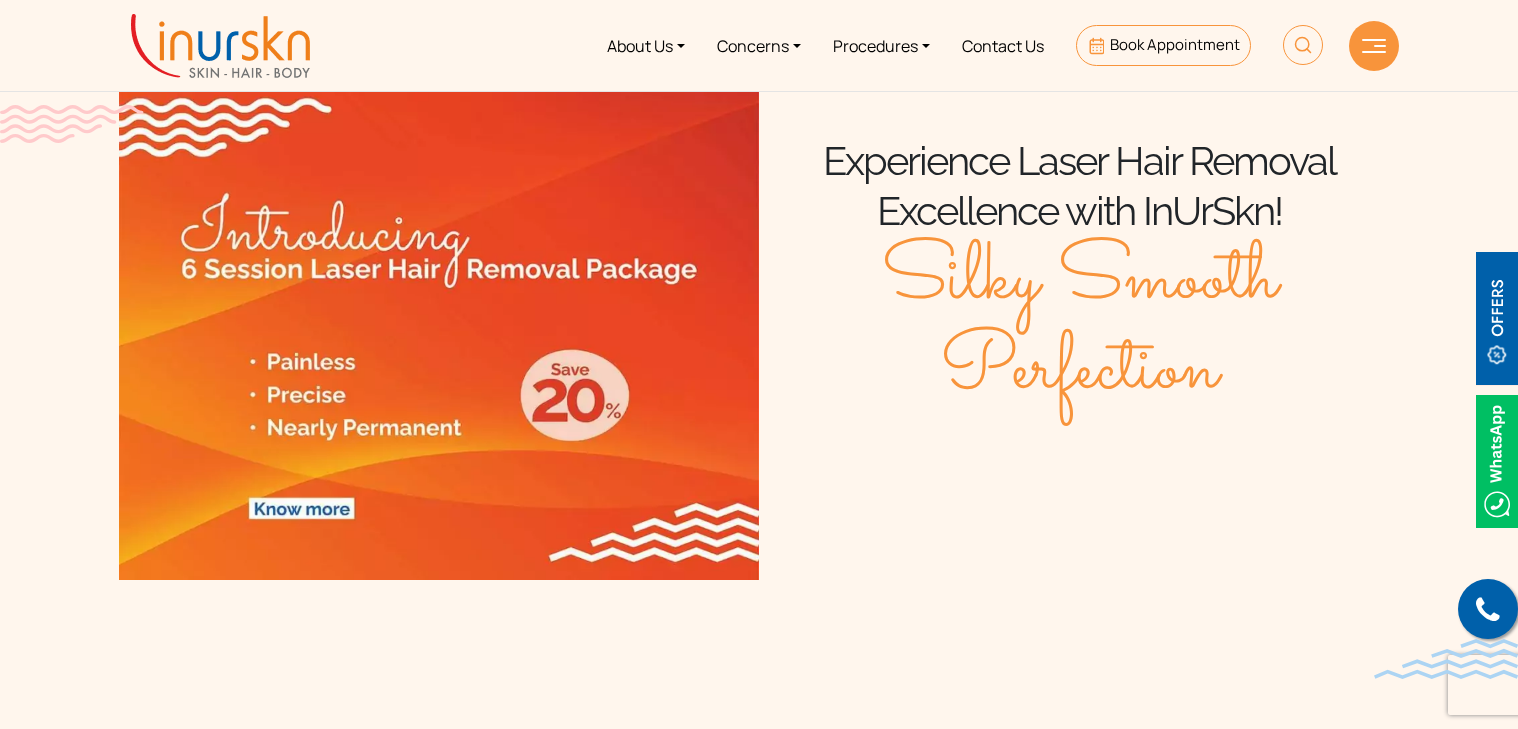 scroll, scrollTop: 0, scrollLeft: 0, axis: both 